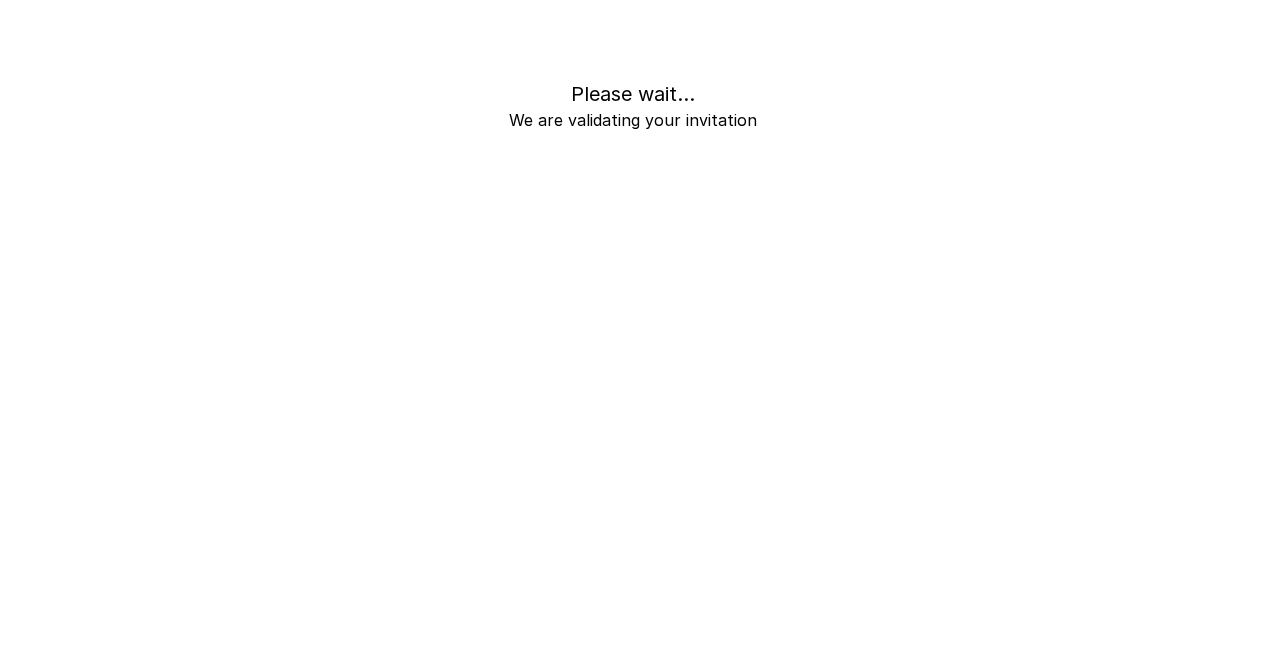 scroll, scrollTop: 0, scrollLeft: 0, axis: both 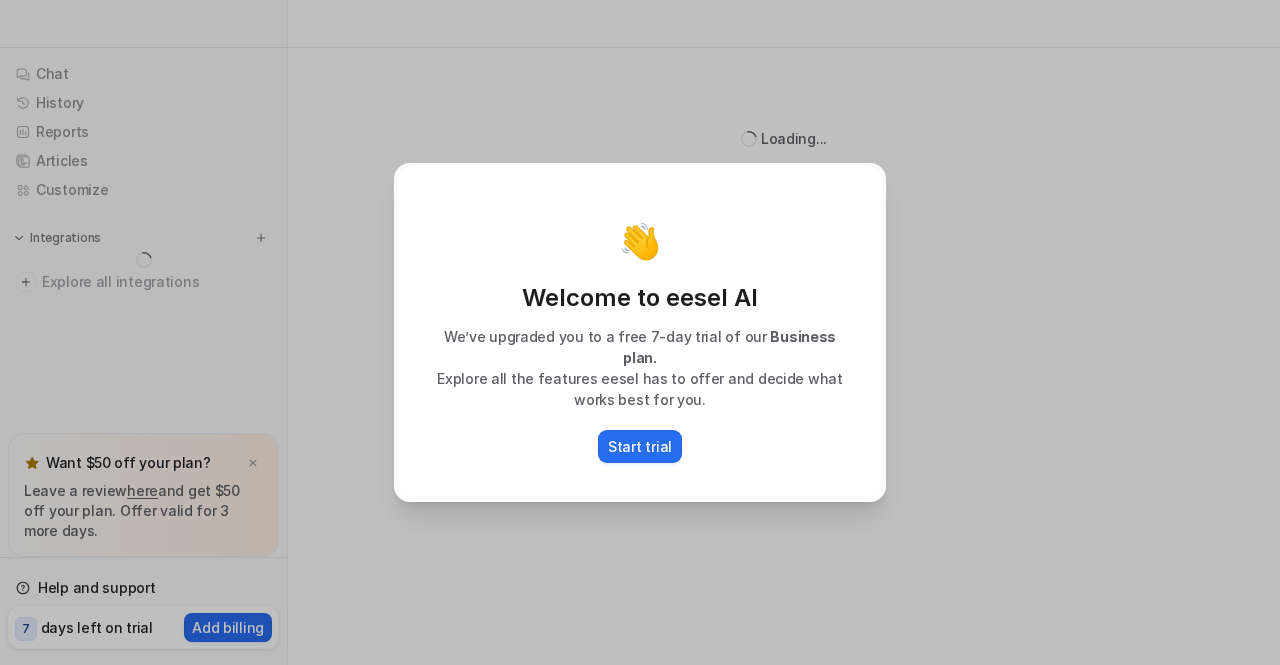 click on "Explore all the features eesel has to offer and decide what works best for you." at bounding box center [640, 389] 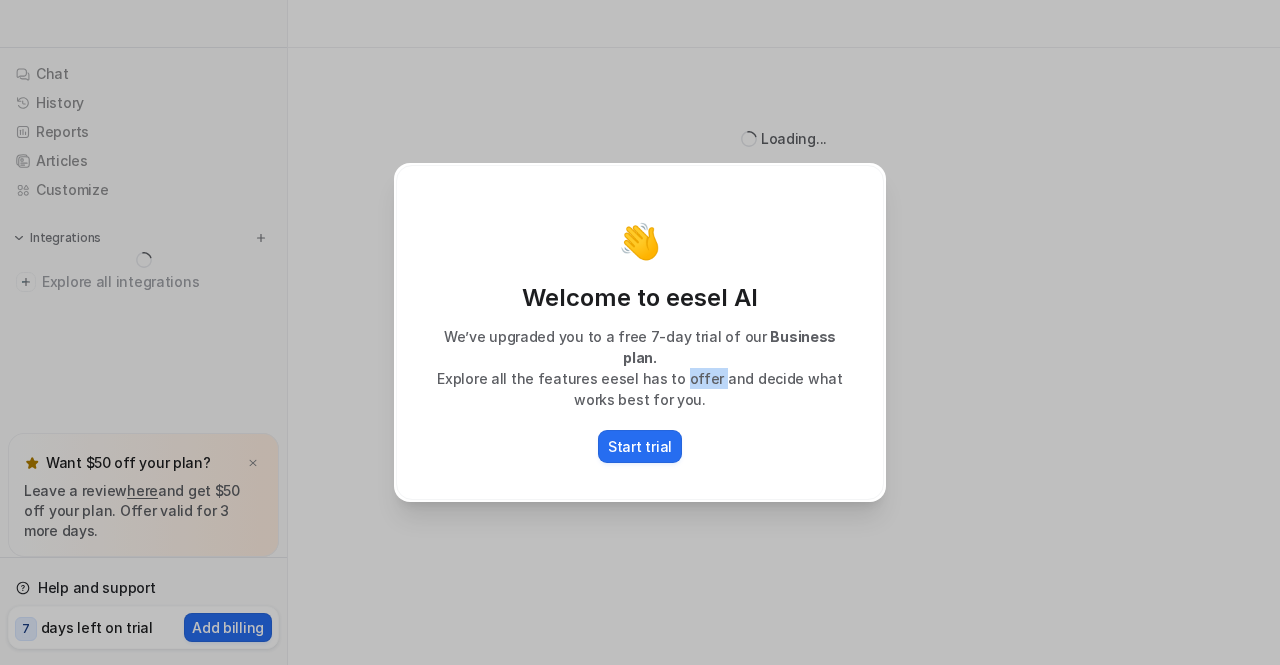 click on "Explore all the features eesel has to offer and decide what works best for you." at bounding box center [640, 389] 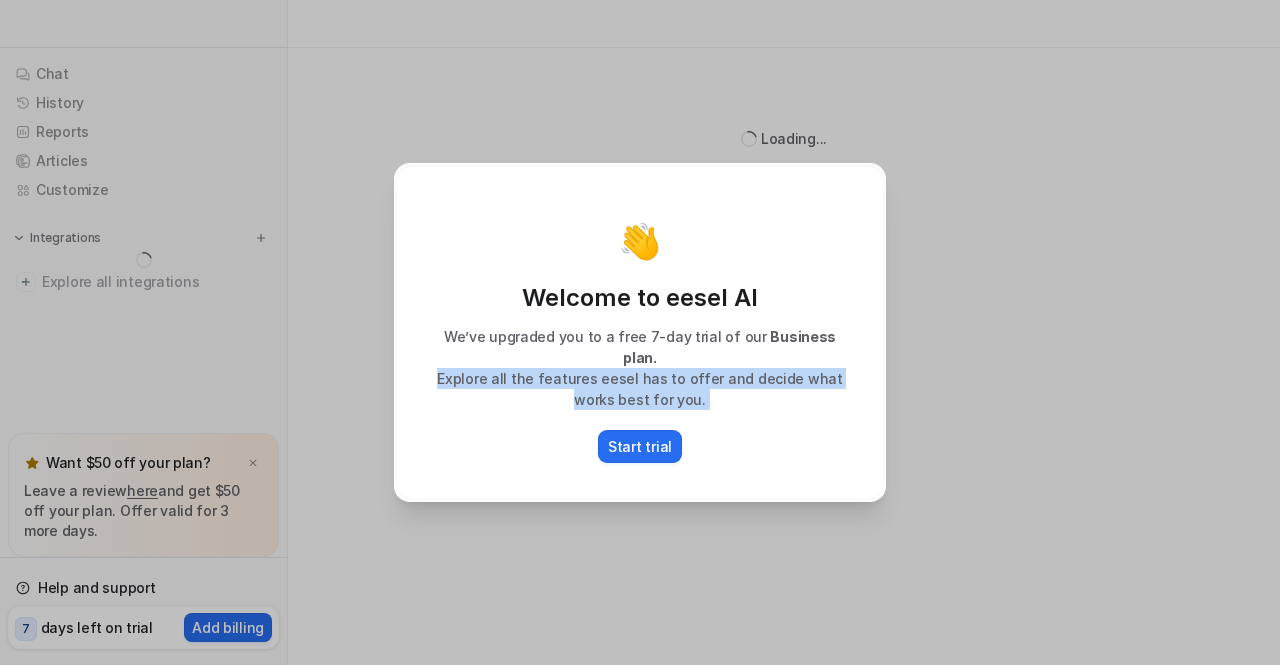 click on "Explore all the features eesel has to offer and decide what works best for you." at bounding box center [640, 389] 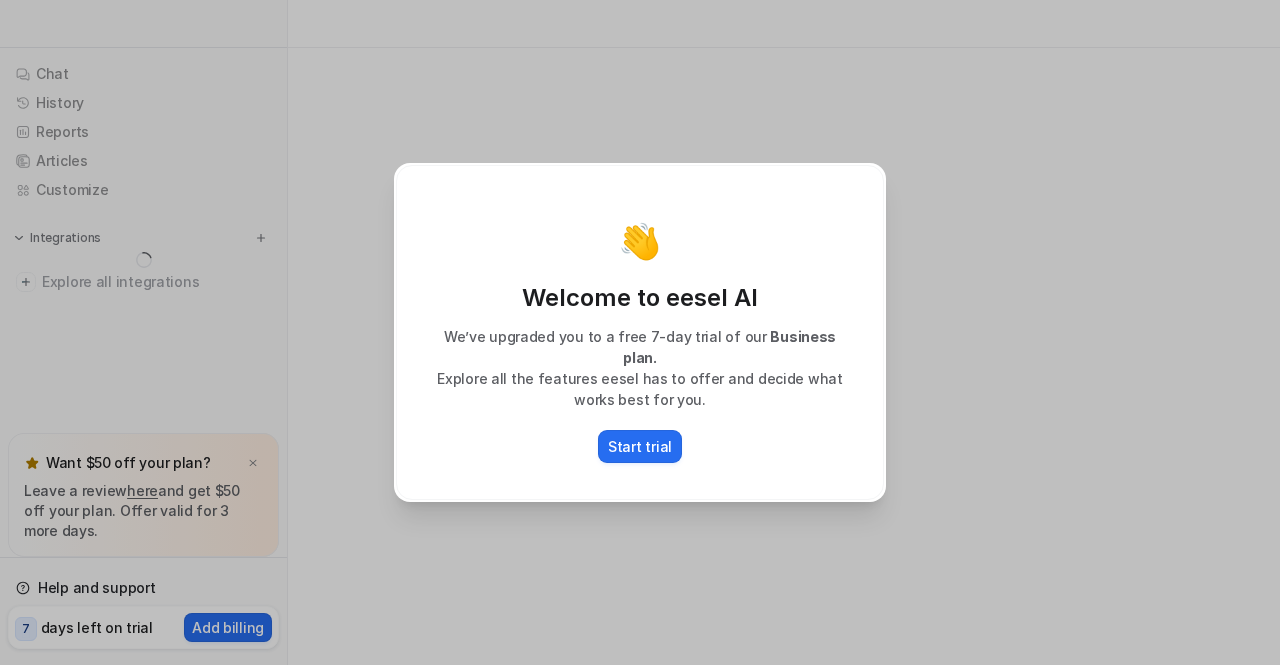 click on "We’ve upgraded you to a free 7-day trial of our   Business plan." at bounding box center (640, 347) 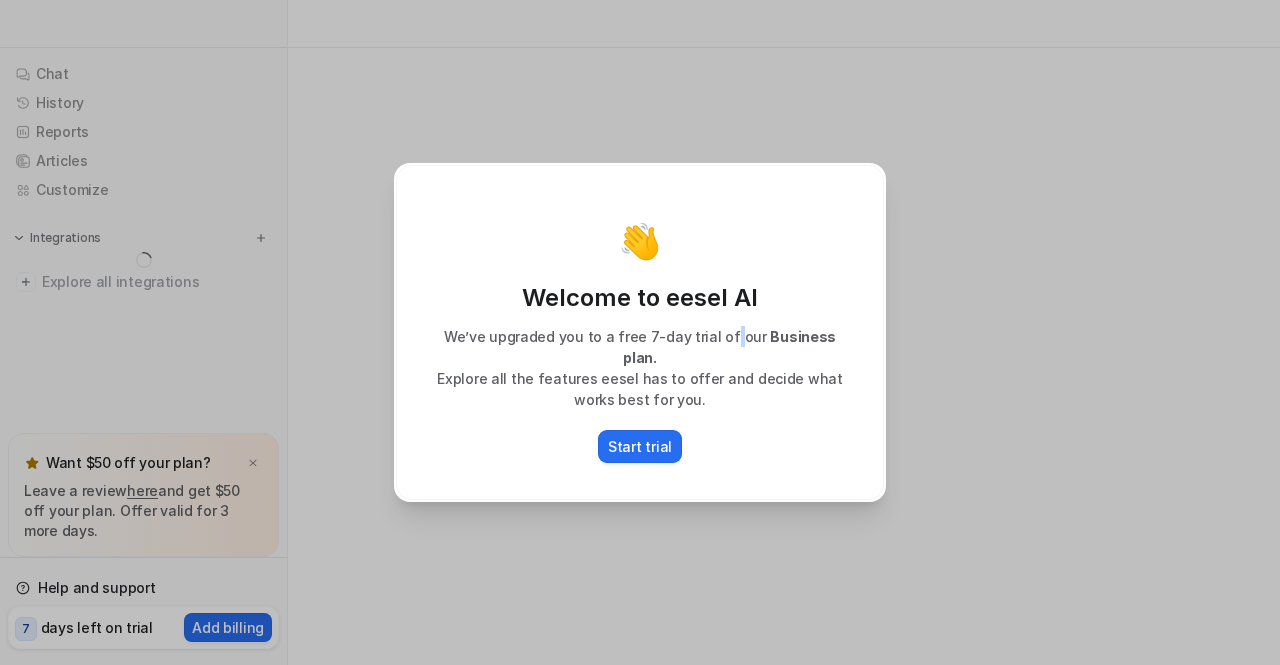 click on "We’ve upgraded you to a free 7-day trial of our   Business plan." at bounding box center [640, 347] 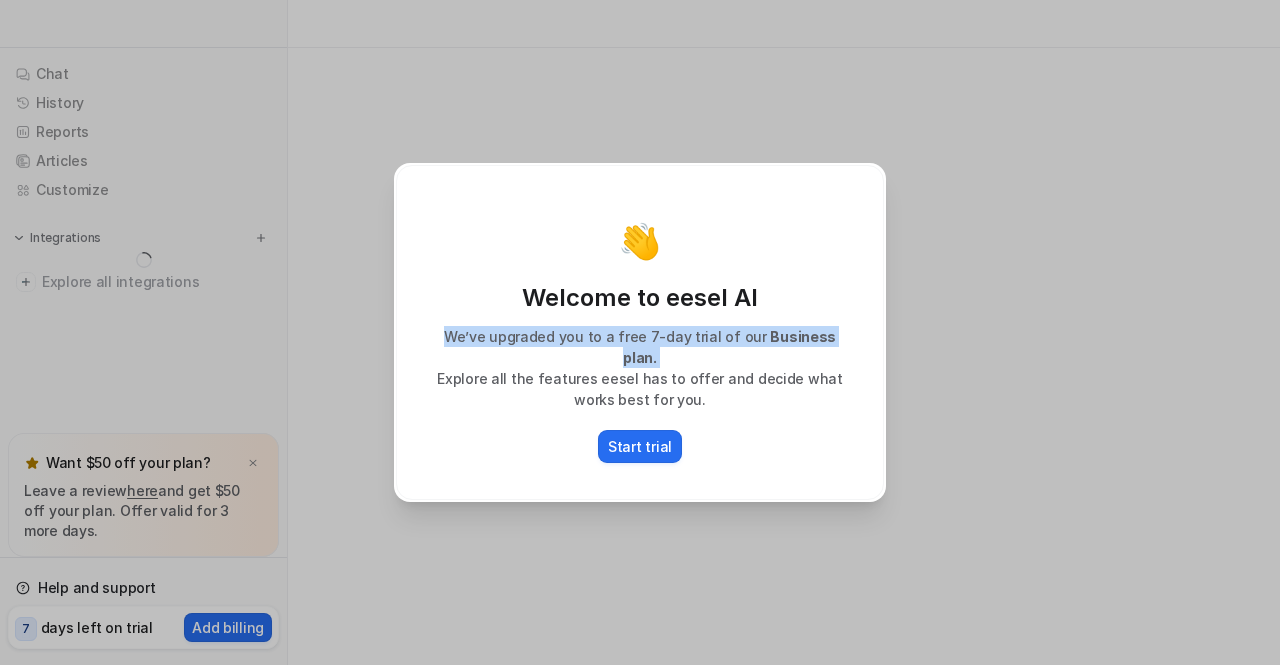 drag, startPoint x: 713, startPoint y: 353, endPoint x: 724, endPoint y: 401, distance: 49.24429 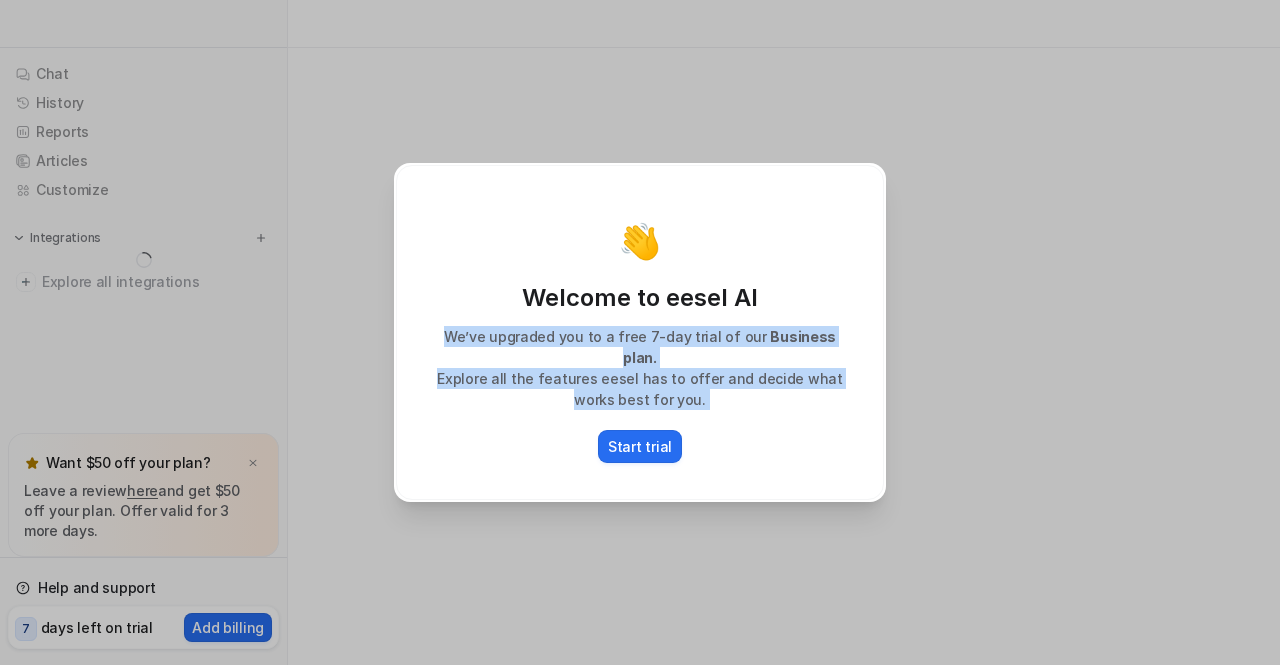 click on "👋 Welcome to eesel AI We’ve upgraded you to a free 7-day trial of our   Business plan.  Explore all the features eesel has to offer and decide what works best for you. Start trial" at bounding box center (640, 332) 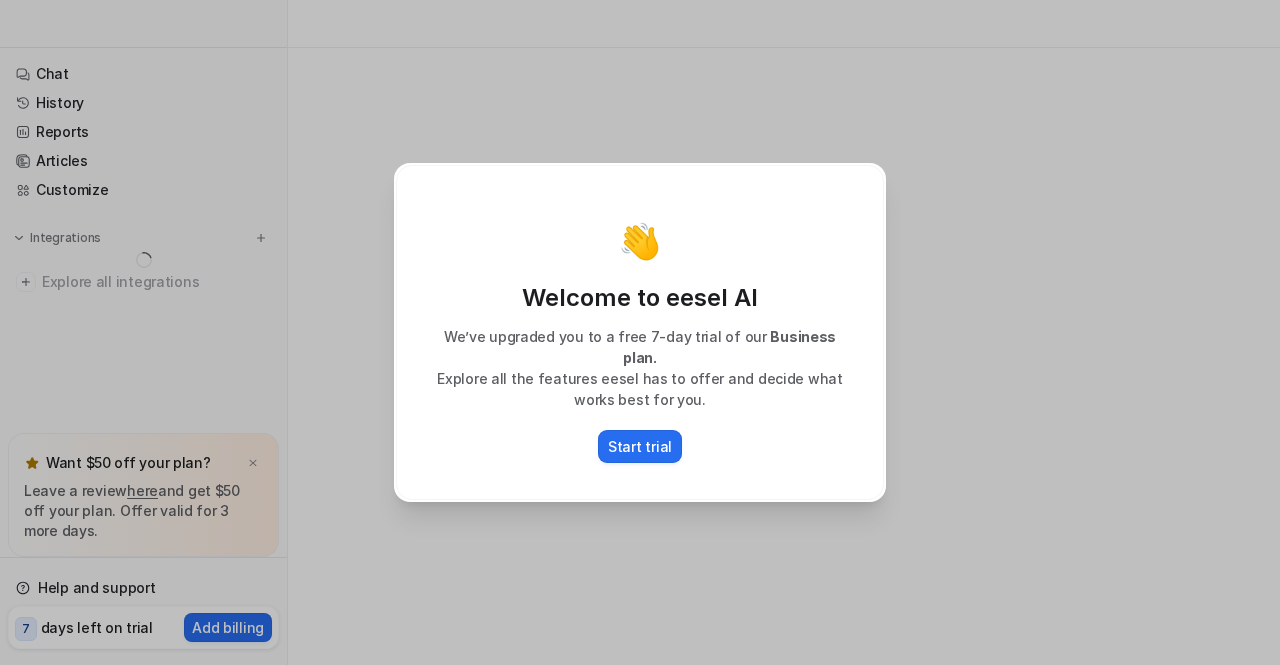 click on "👋 Welcome to eesel AI We’ve upgraded you to a free 7-day trial of our   Business plan.  Explore all the features eesel has to offer and decide what works best for you. Start trial" at bounding box center [640, 332] 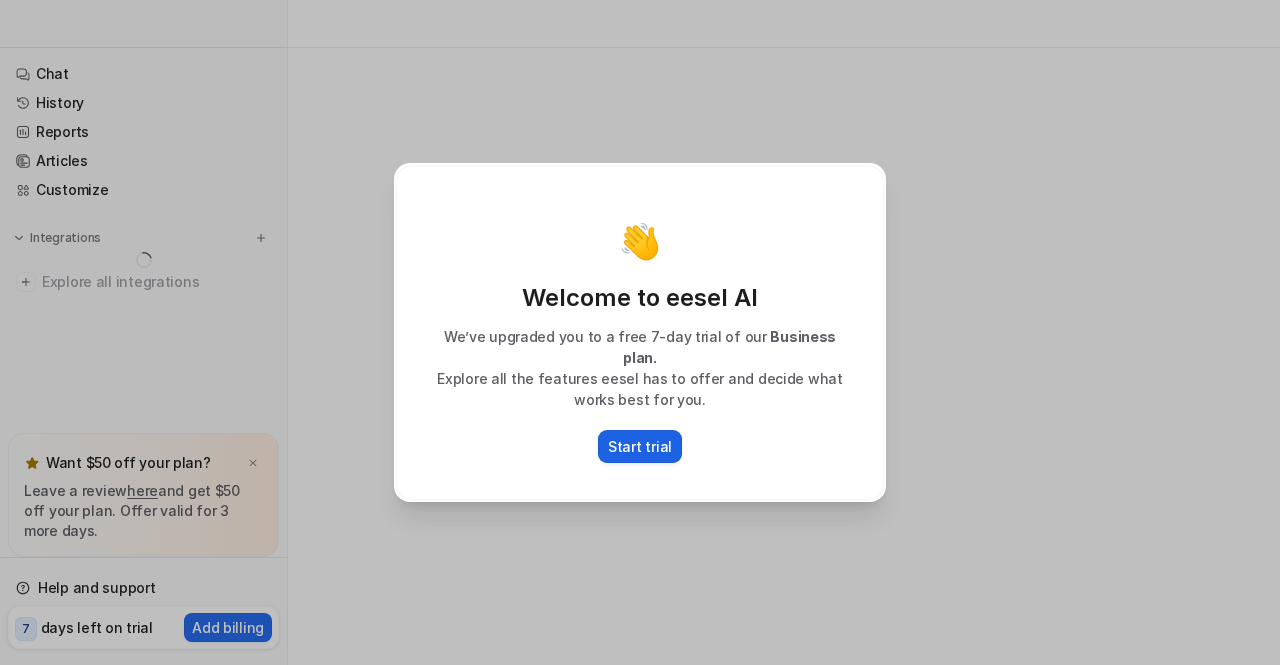 click on "Start trial" at bounding box center [640, 446] 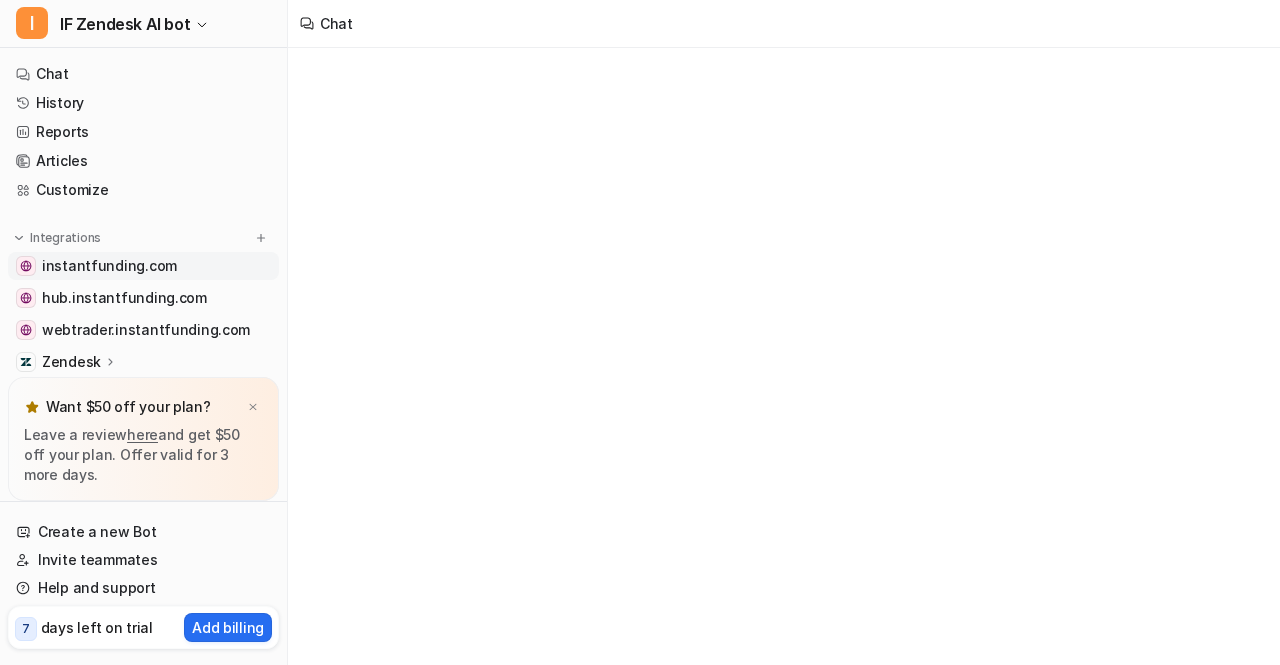 click on "instantfunding.com" at bounding box center (109, 266) 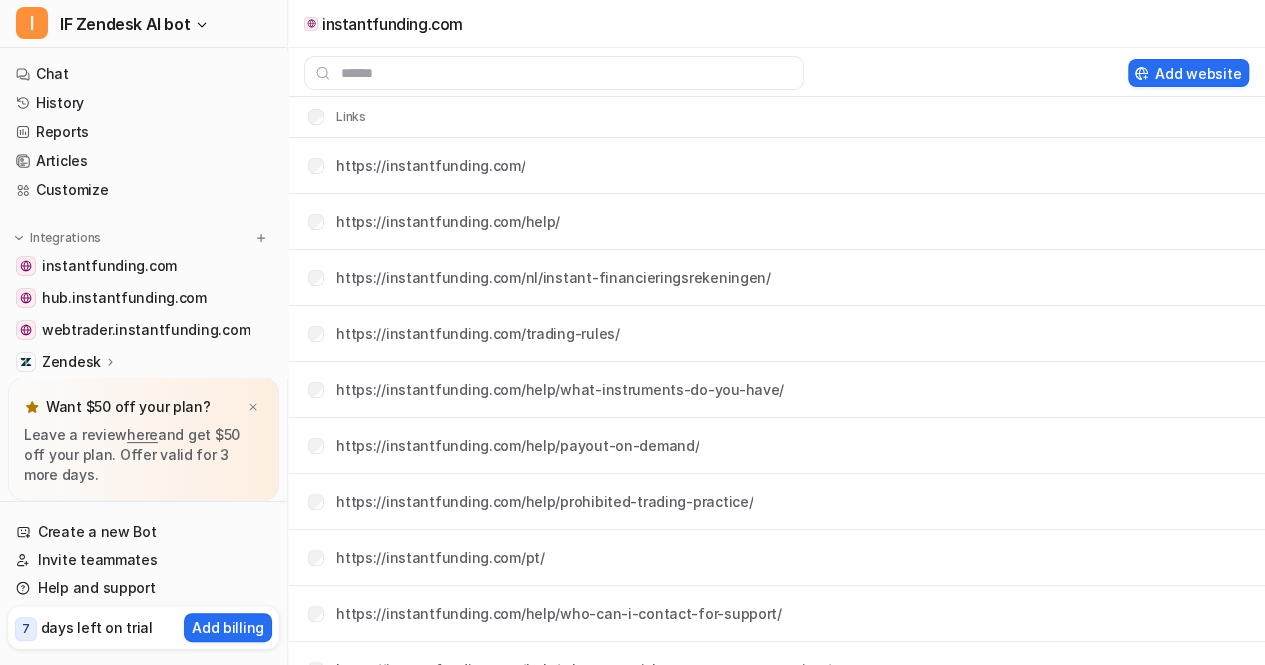 click on "Zendesk" at bounding box center [143, 362] 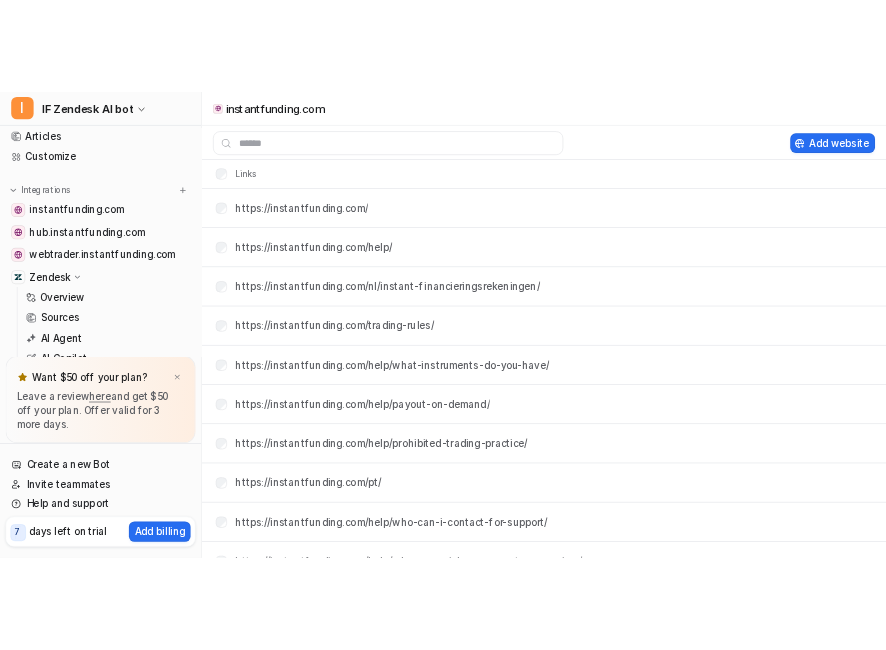 scroll, scrollTop: 0, scrollLeft: 0, axis: both 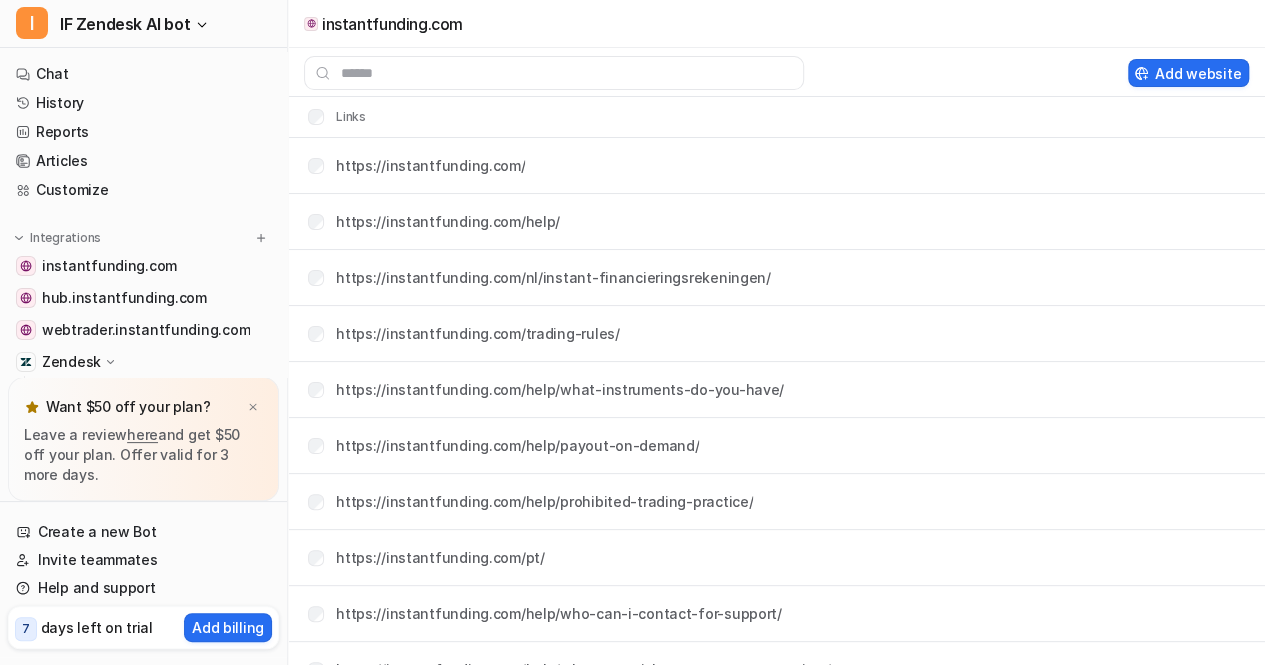 click on "Zendesk" at bounding box center [71, 362] 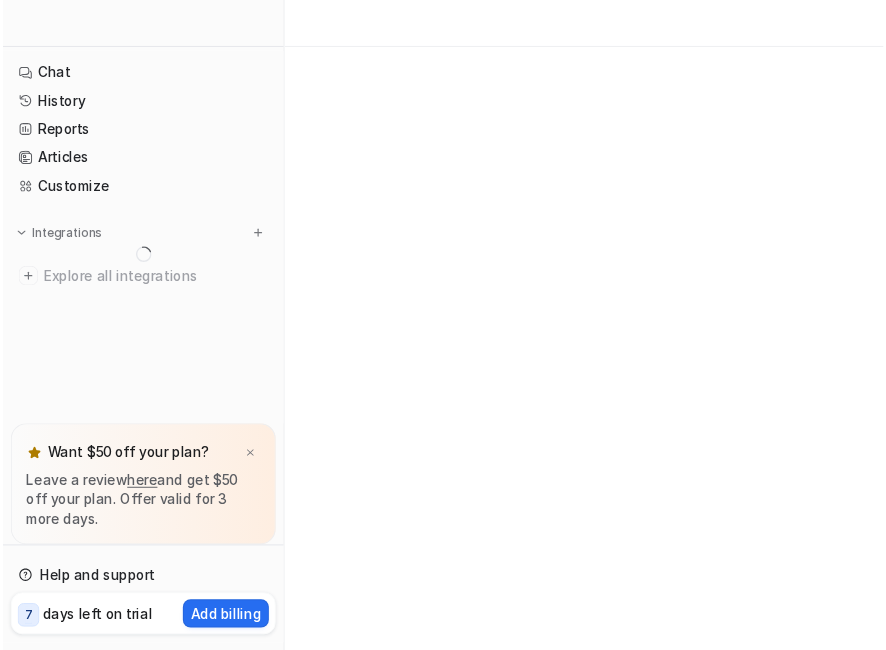 scroll, scrollTop: 0, scrollLeft: 0, axis: both 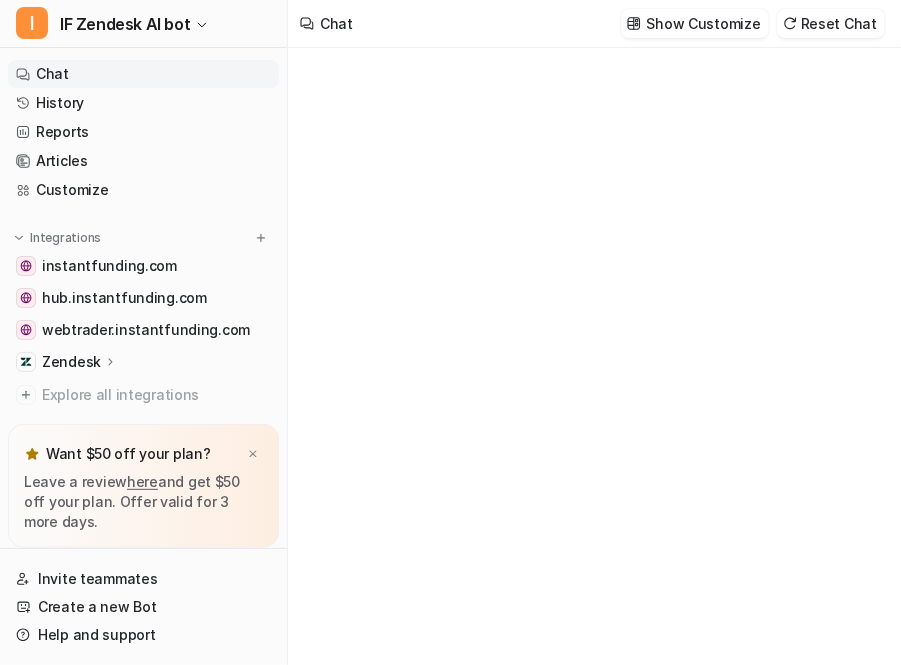 type on "**********" 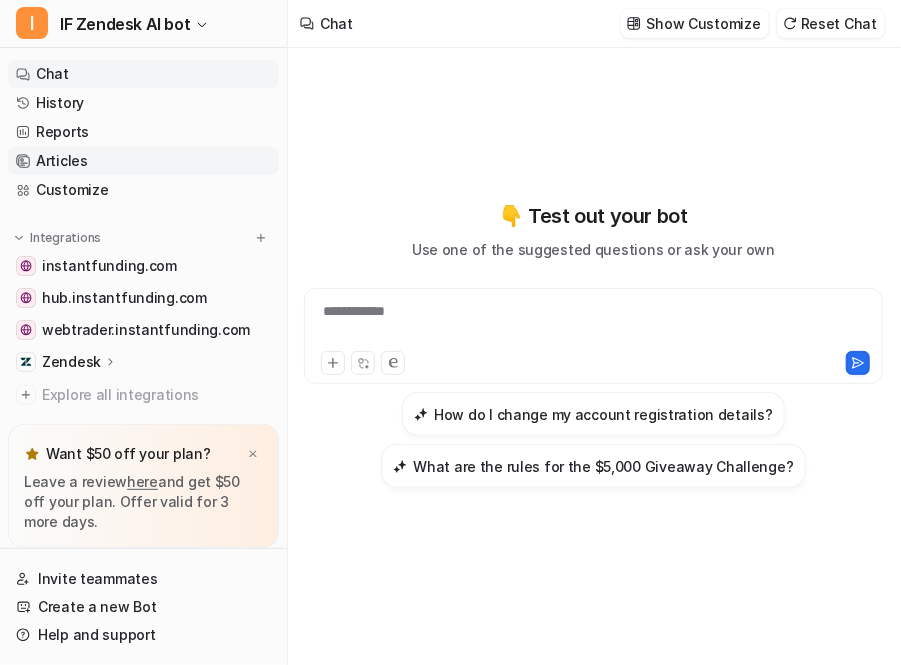 click on "Articles" at bounding box center (143, 161) 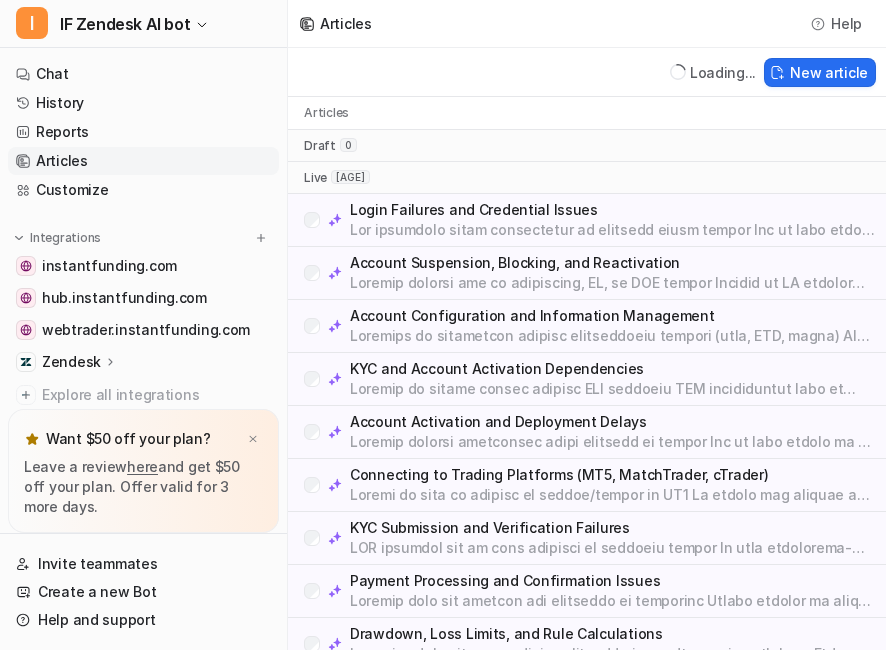 scroll, scrollTop: 56, scrollLeft: 0, axis: vertical 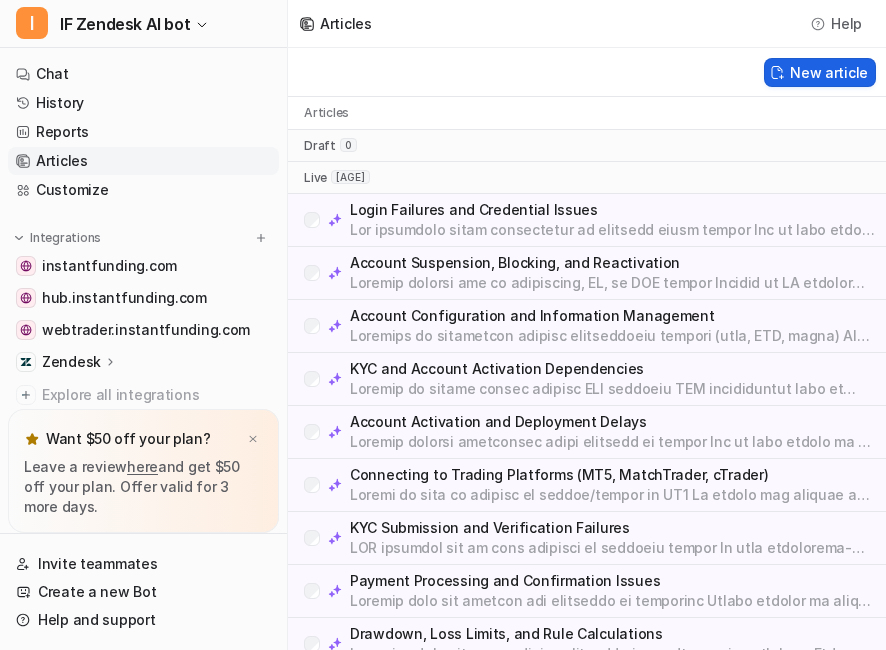 click on "New article" at bounding box center [820, 72] 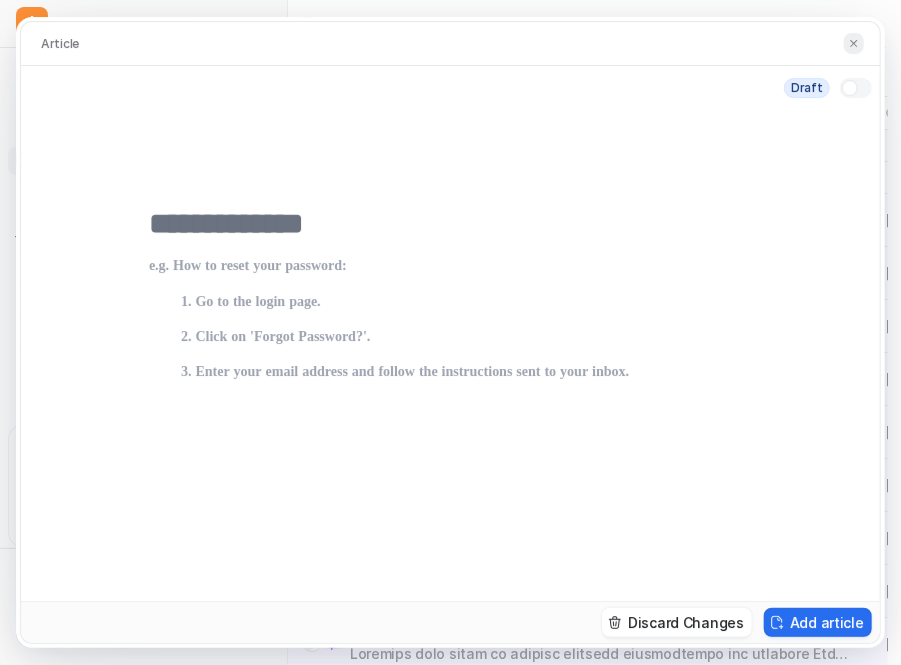 click at bounding box center (854, 43) 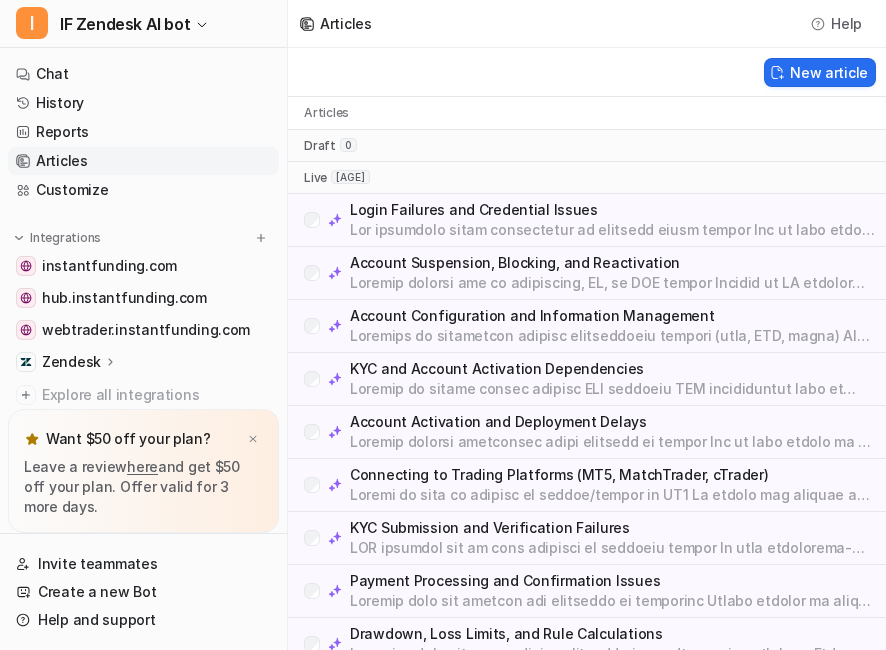 click on "Customize" at bounding box center (143, 190) 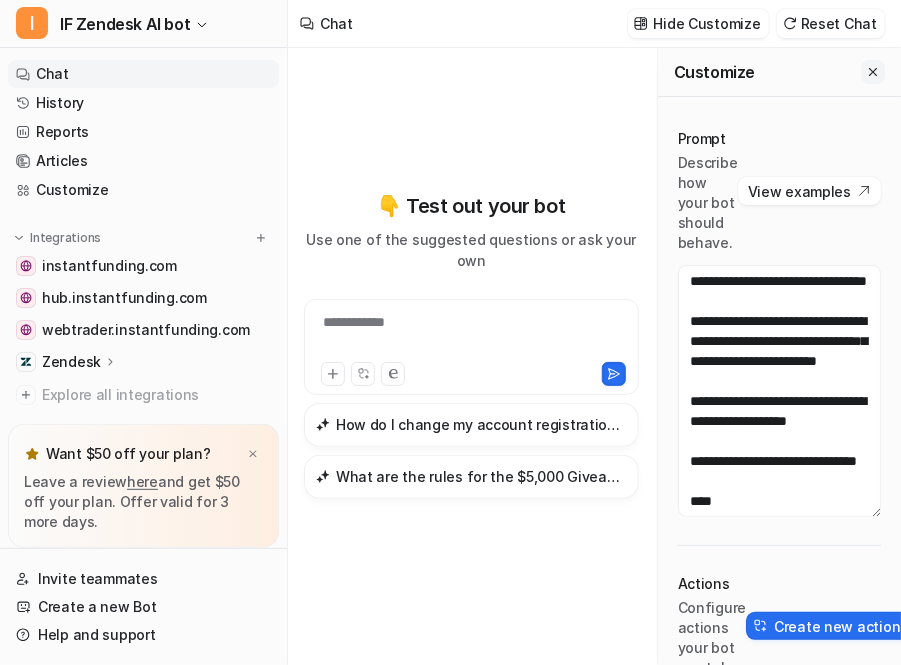 click at bounding box center (873, 72) 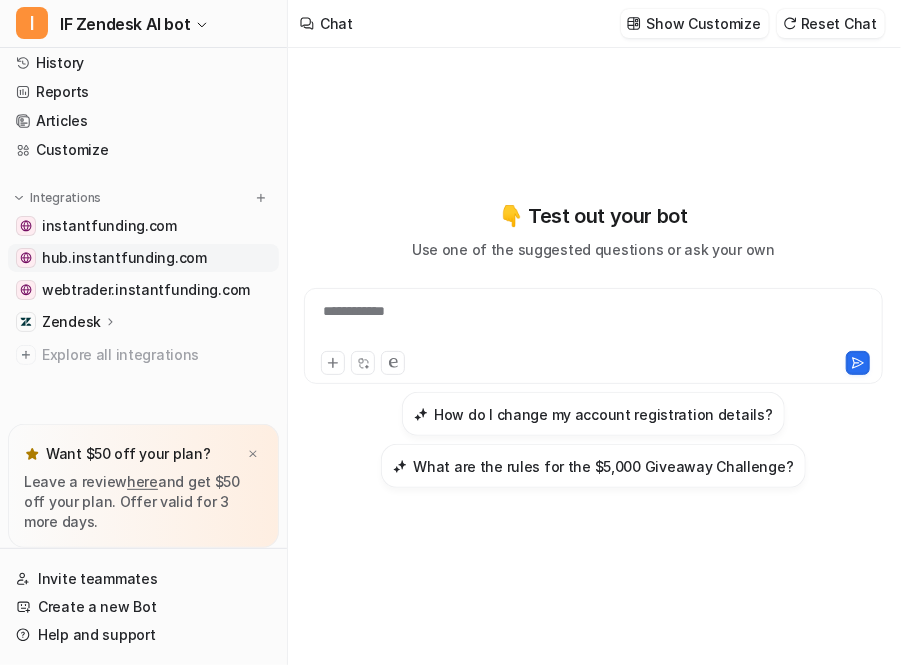 scroll, scrollTop: 0, scrollLeft: 0, axis: both 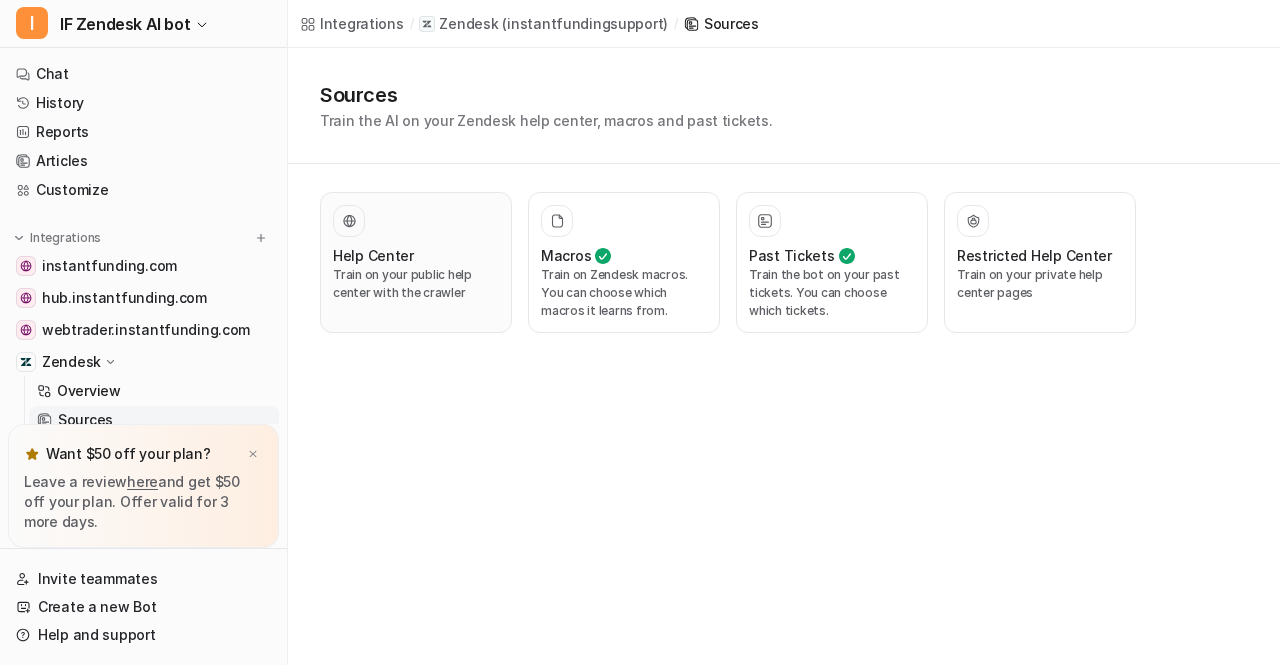 click on "Train on your public help center with the crawler" at bounding box center (416, 284) 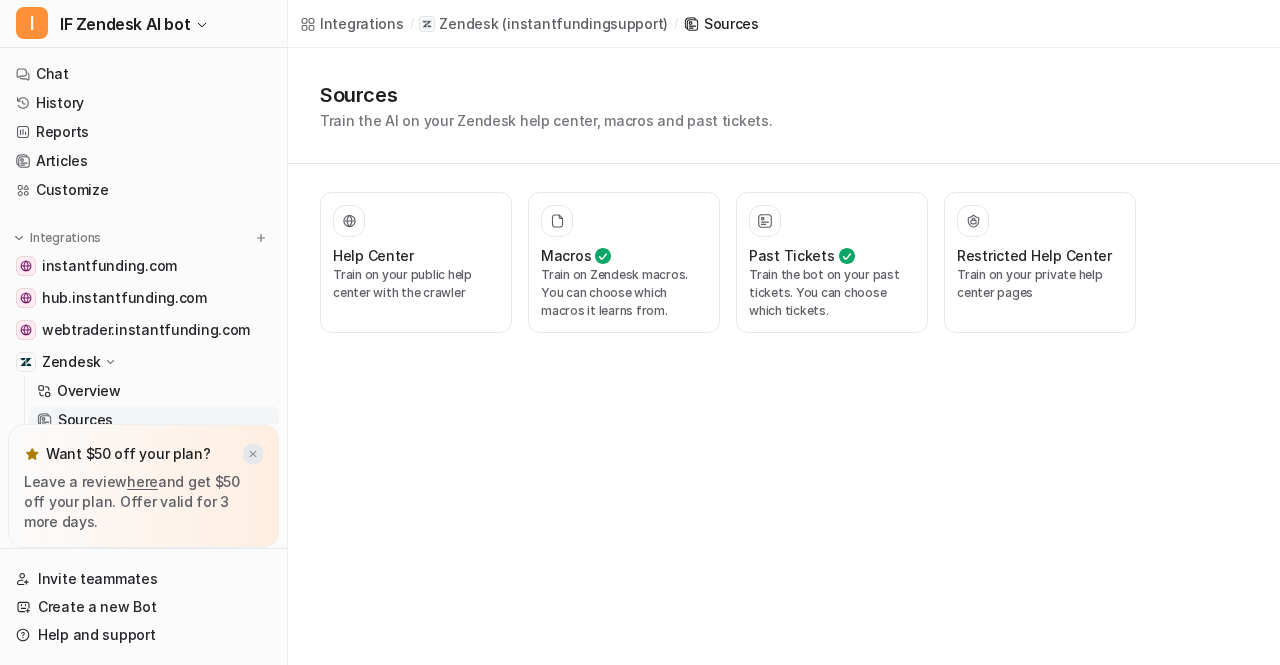 click at bounding box center [253, 454] 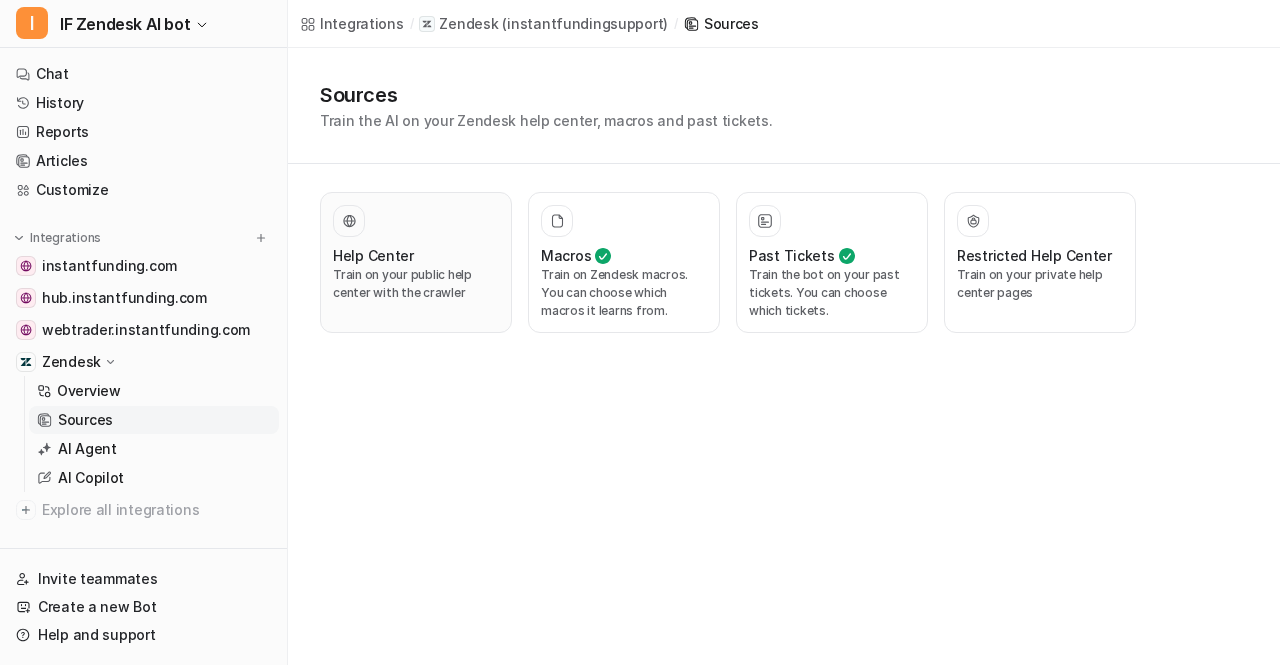 click on "Help Center Train on your public help center with the crawler" at bounding box center [416, 262] 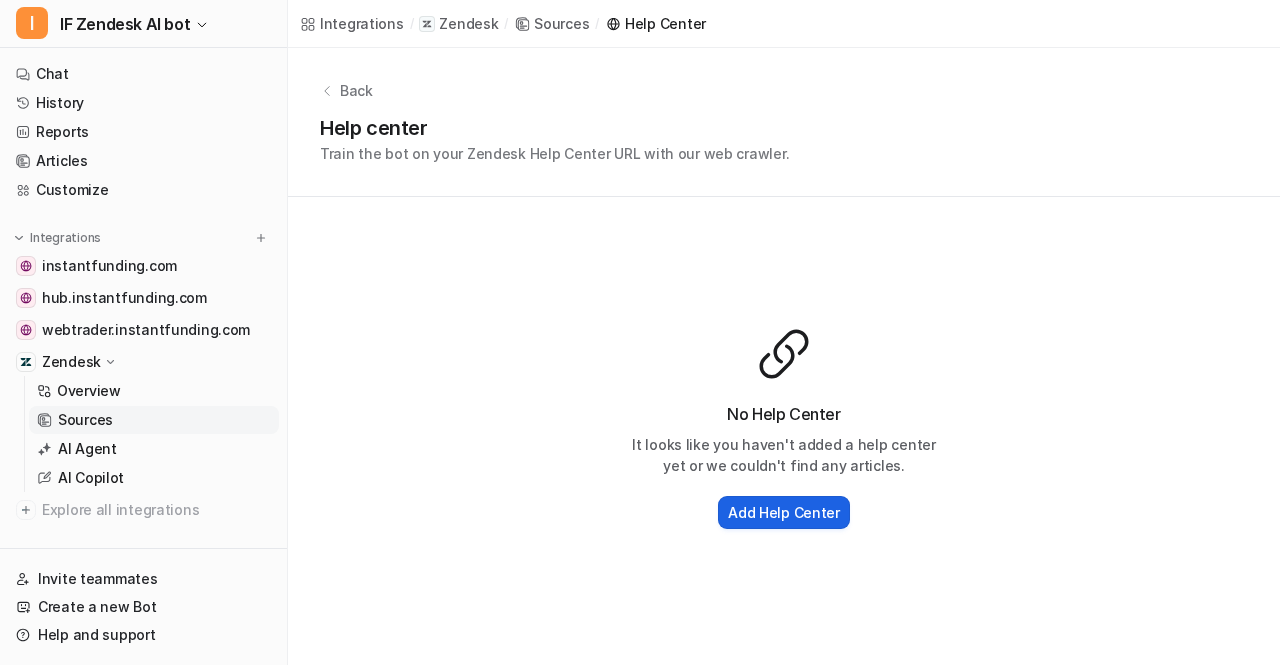 click on "Add Help Center" at bounding box center [784, 512] 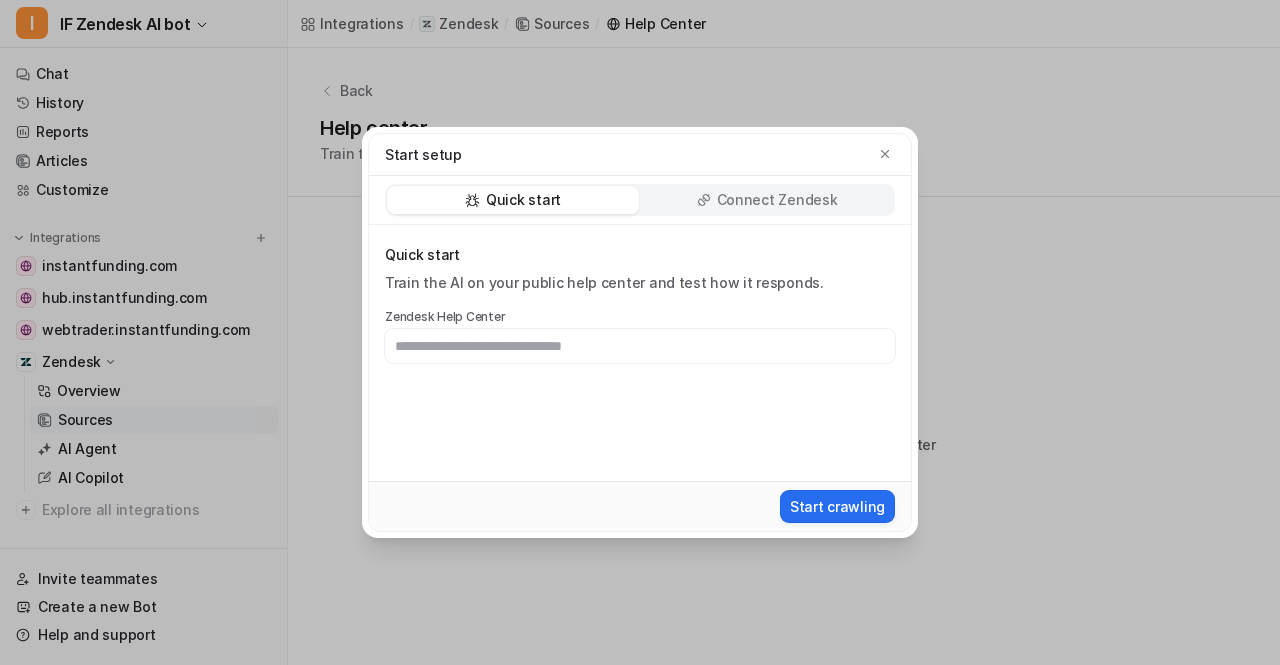 click on "Connect Zendesk" at bounding box center [777, 200] 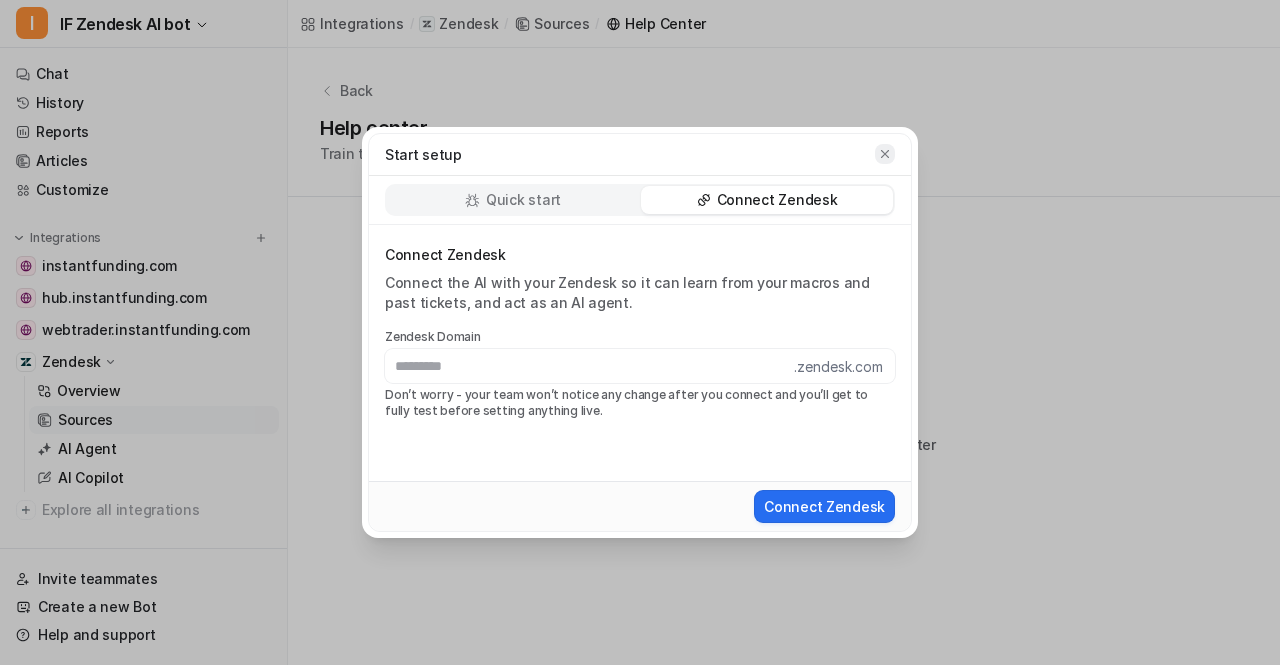 click 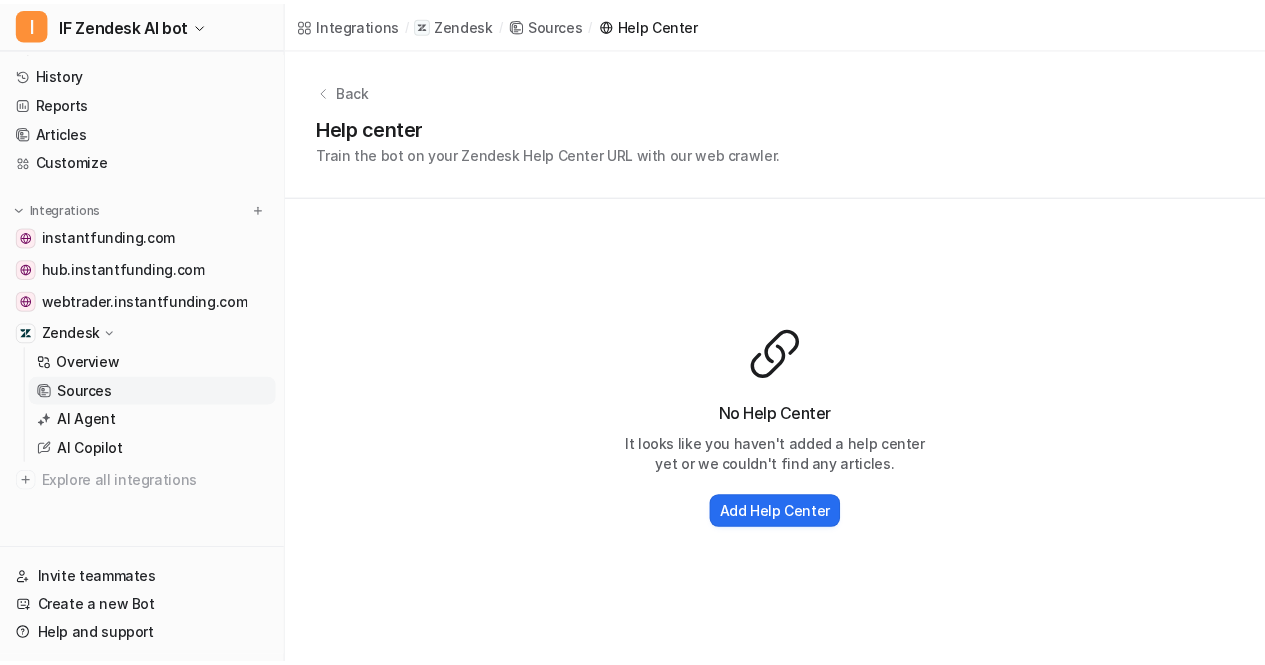 scroll, scrollTop: 28, scrollLeft: 0, axis: vertical 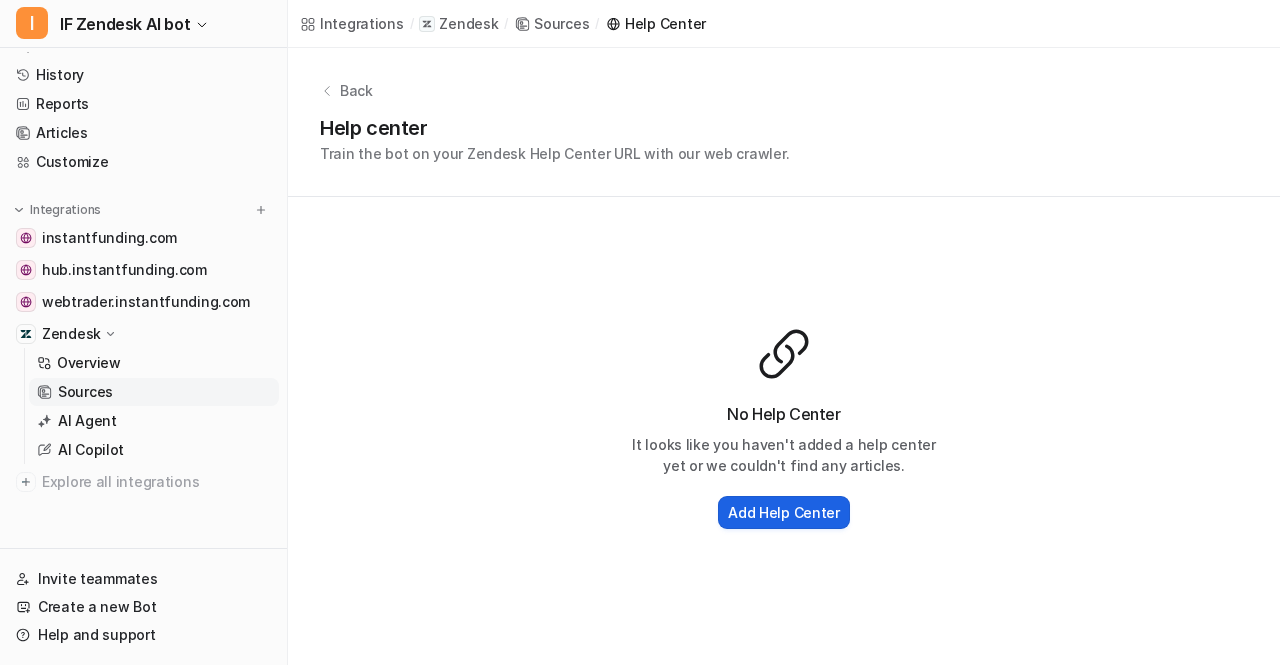 click on "Add Help Center" at bounding box center (784, 512) 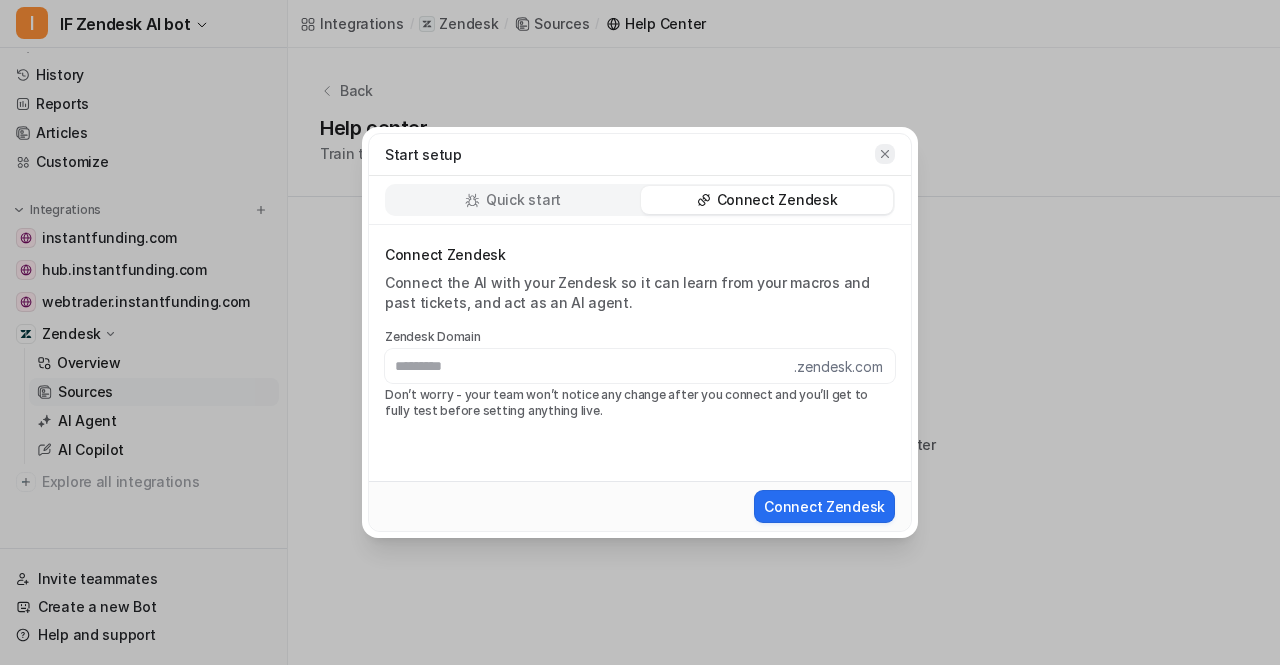 click 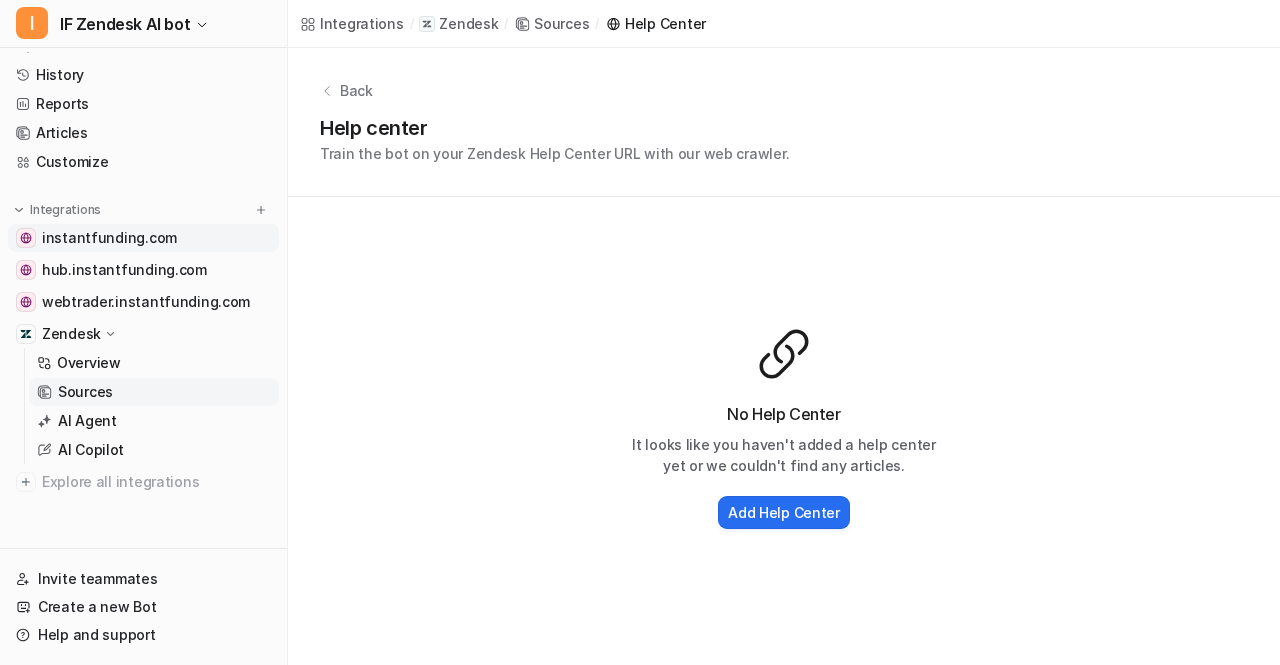 click on "instantfunding.com" at bounding box center (109, 238) 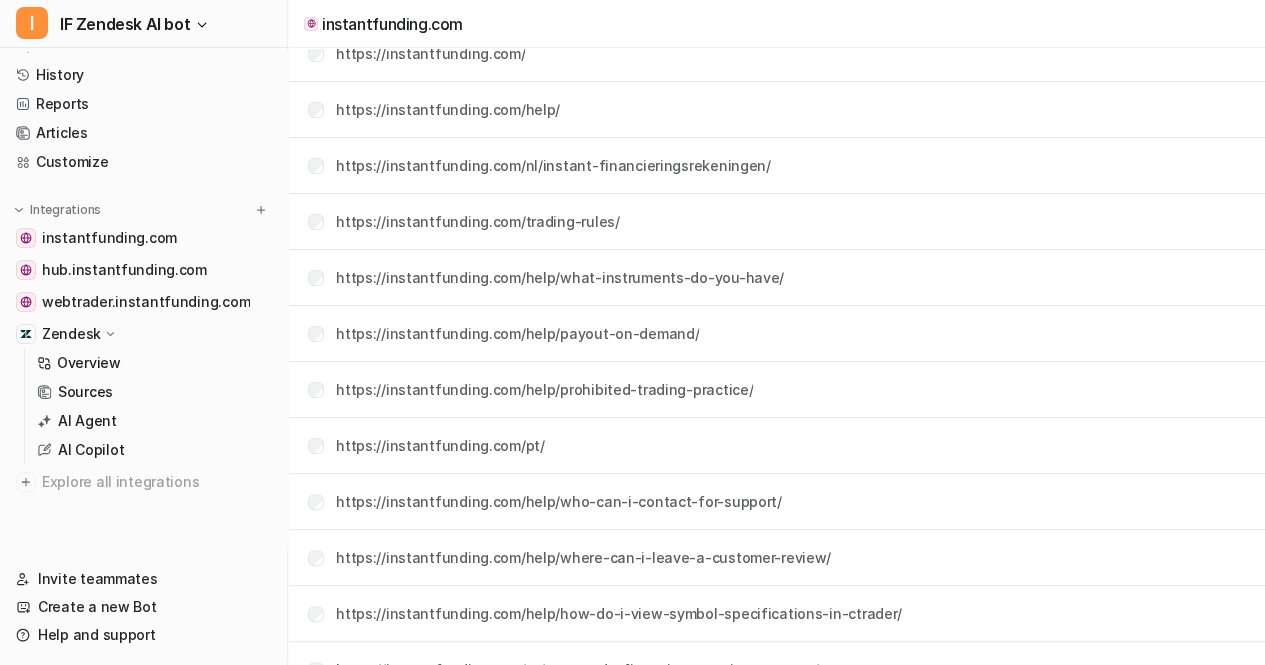 scroll, scrollTop: 0, scrollLeft: 0, axis: both 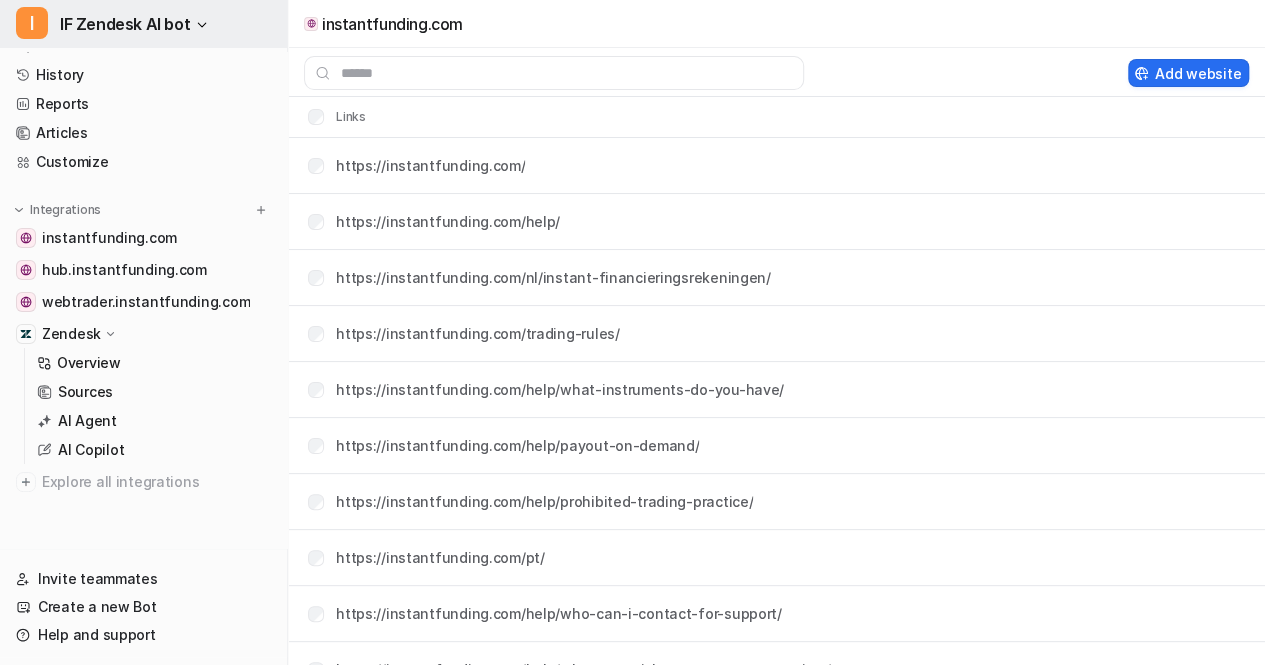 click on "IF Zendesk AI bot" at bounding box center (125, 24) 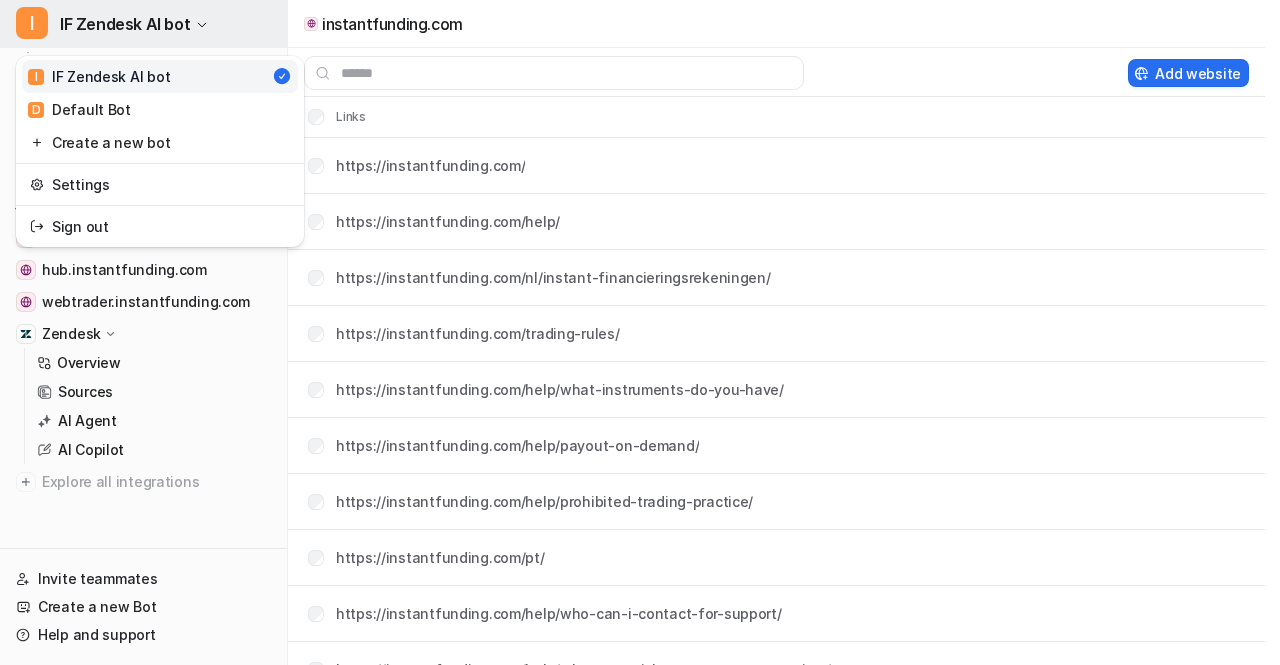 click on "IF Zendesk AI bot" at bounding box center (125, 24) 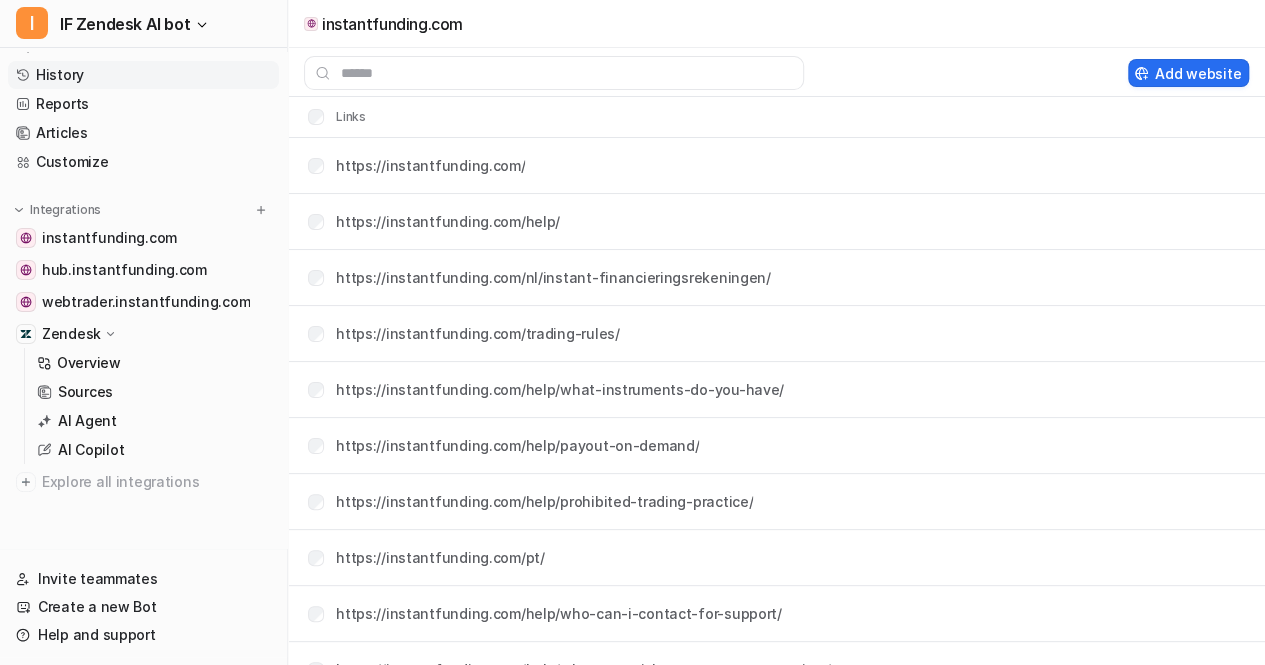 click on "History" at bounding box center (143, 75) 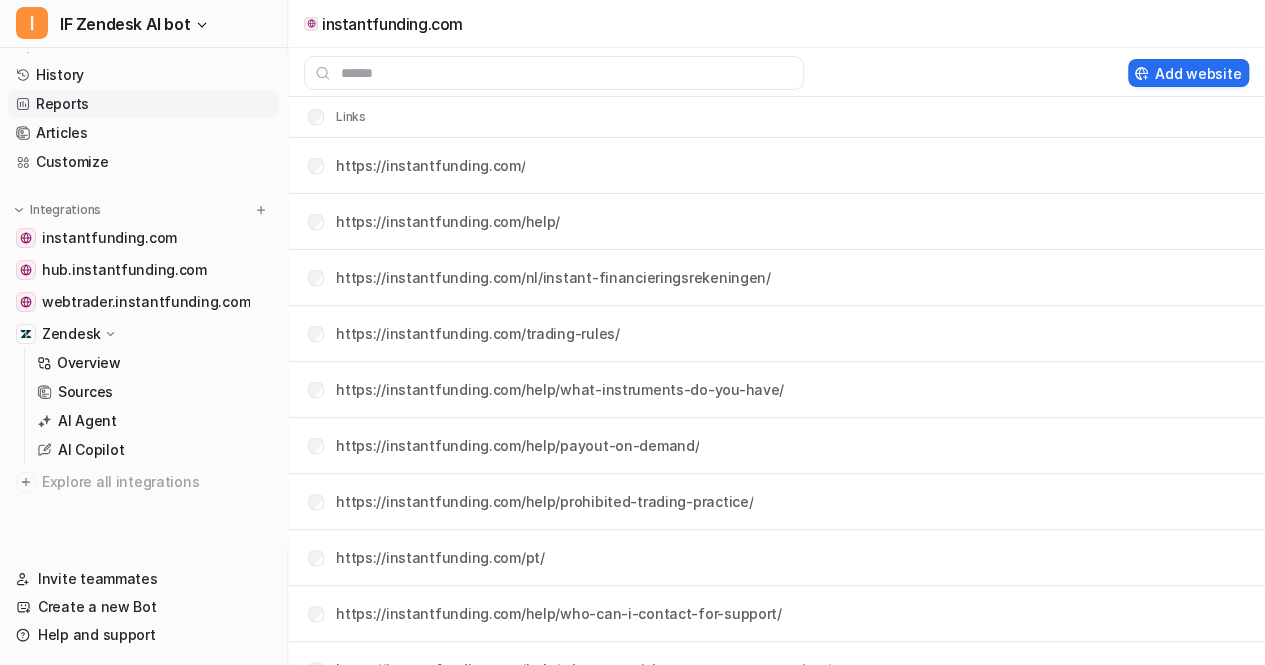 click on "Reports" at bounding box center (143, 104) 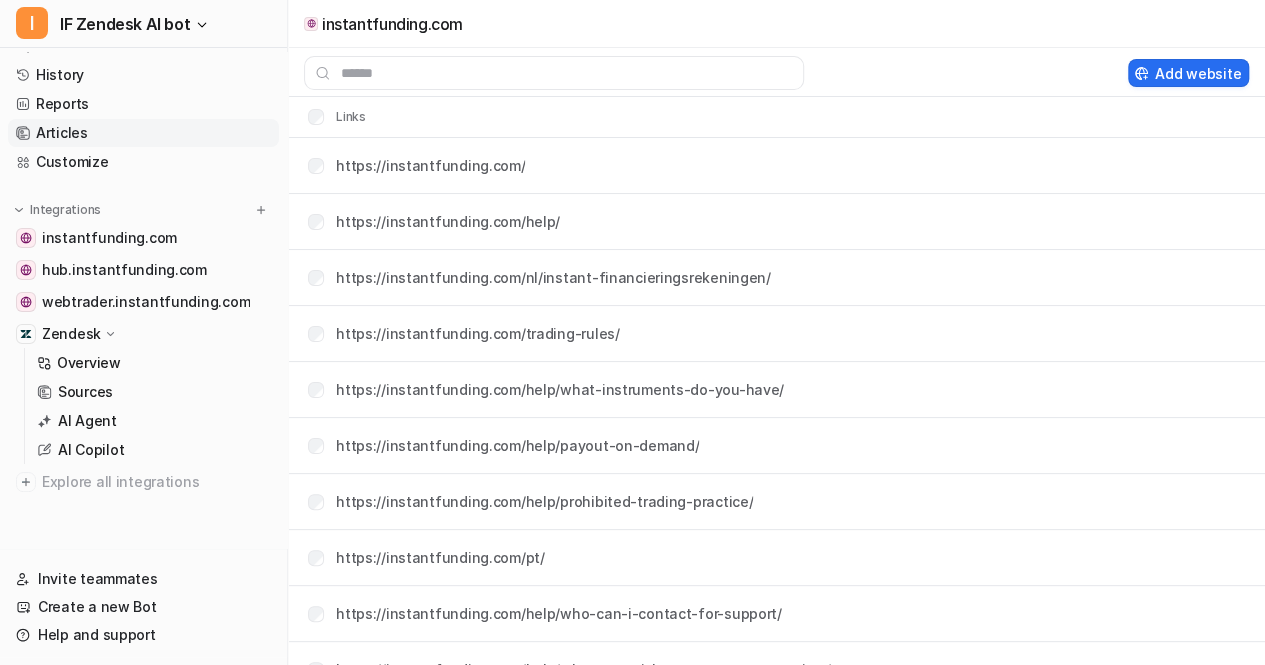 click on "Articles" at bounding box center [143, 133] 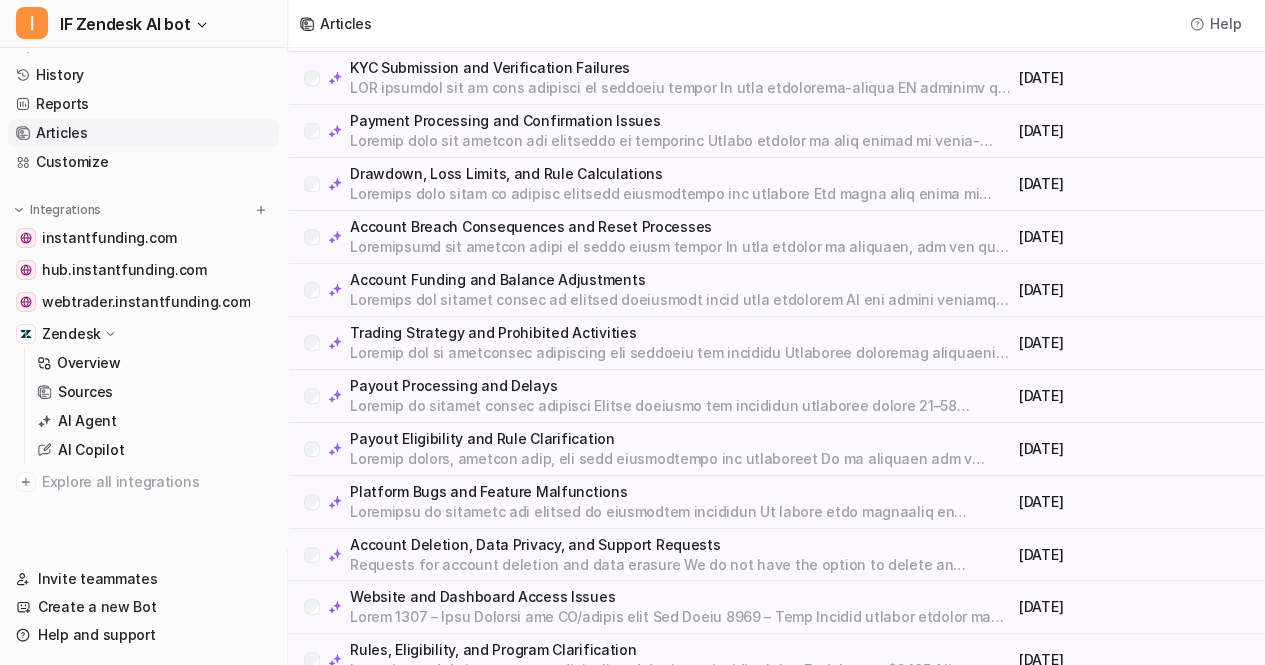 scroll, scrollTop: 476, scrollLeft: 0, axis: vertical 